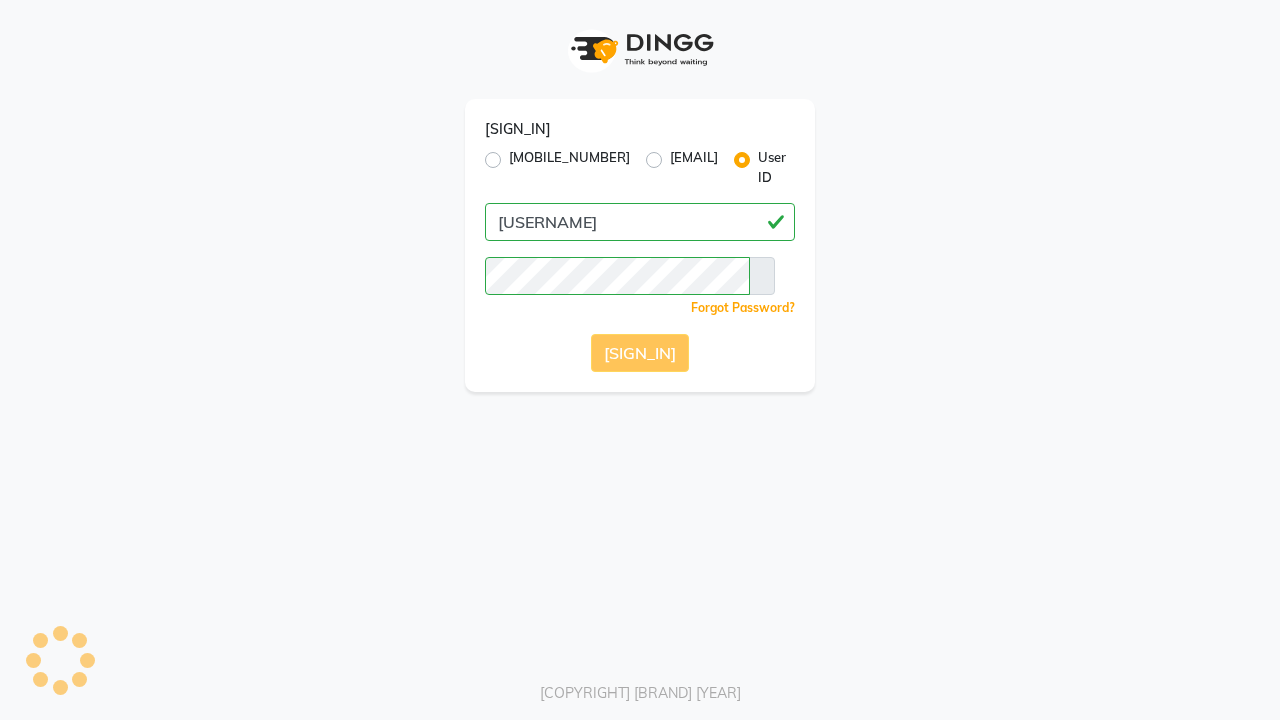 scroll, scrollTop: 0, scrollLeft: 0, axis: both 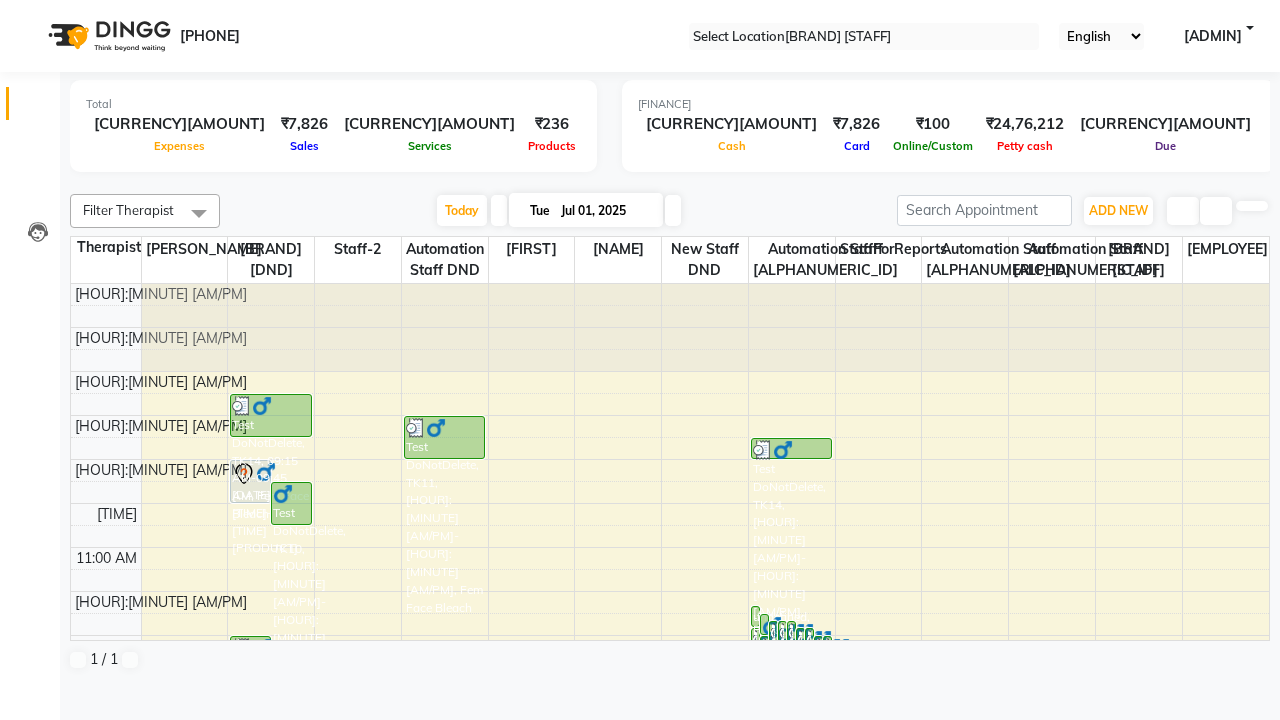 click at bounding box center [31, 8] 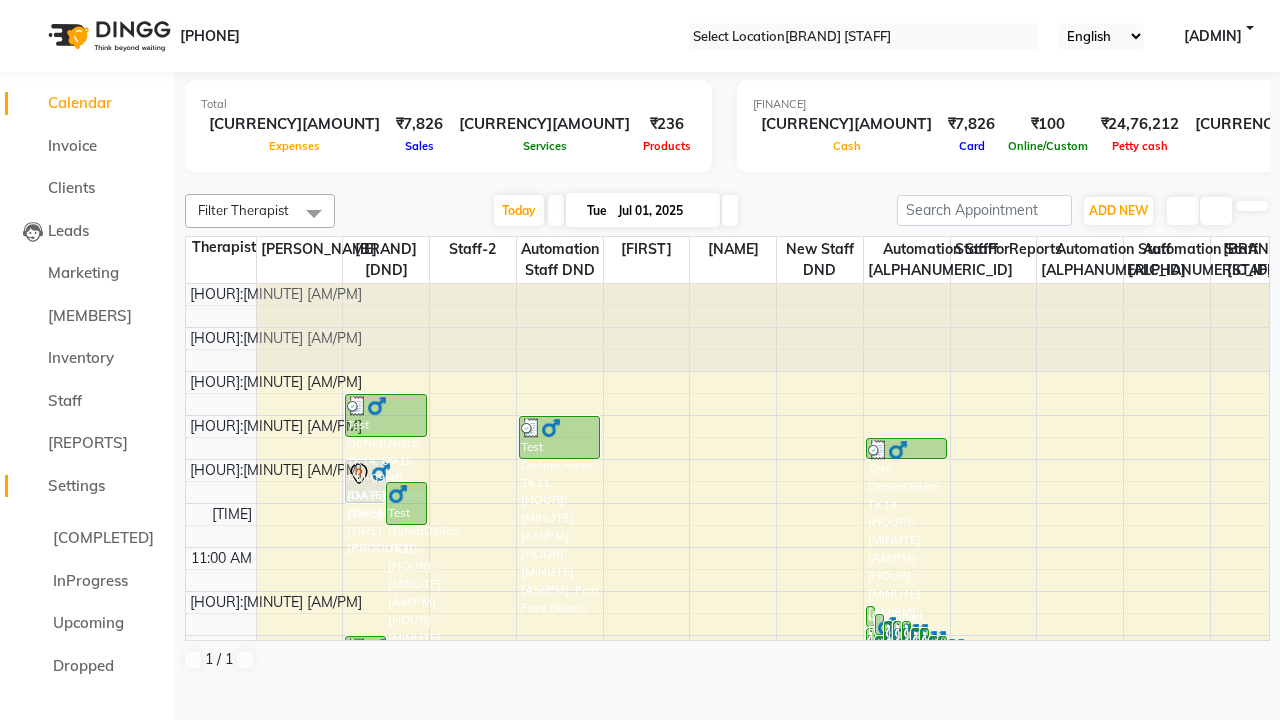 click on "Settings" at bounding box center [76, 485] 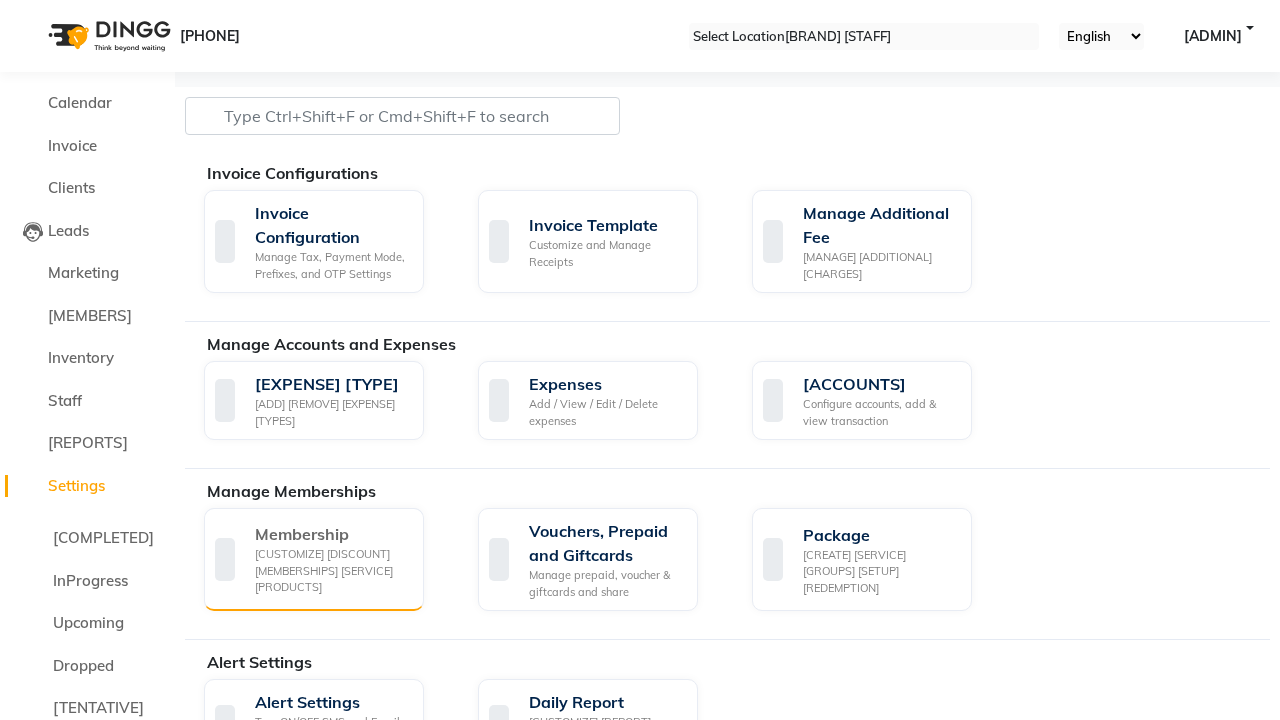 click on "Membership" at bounding box center [331, 534] 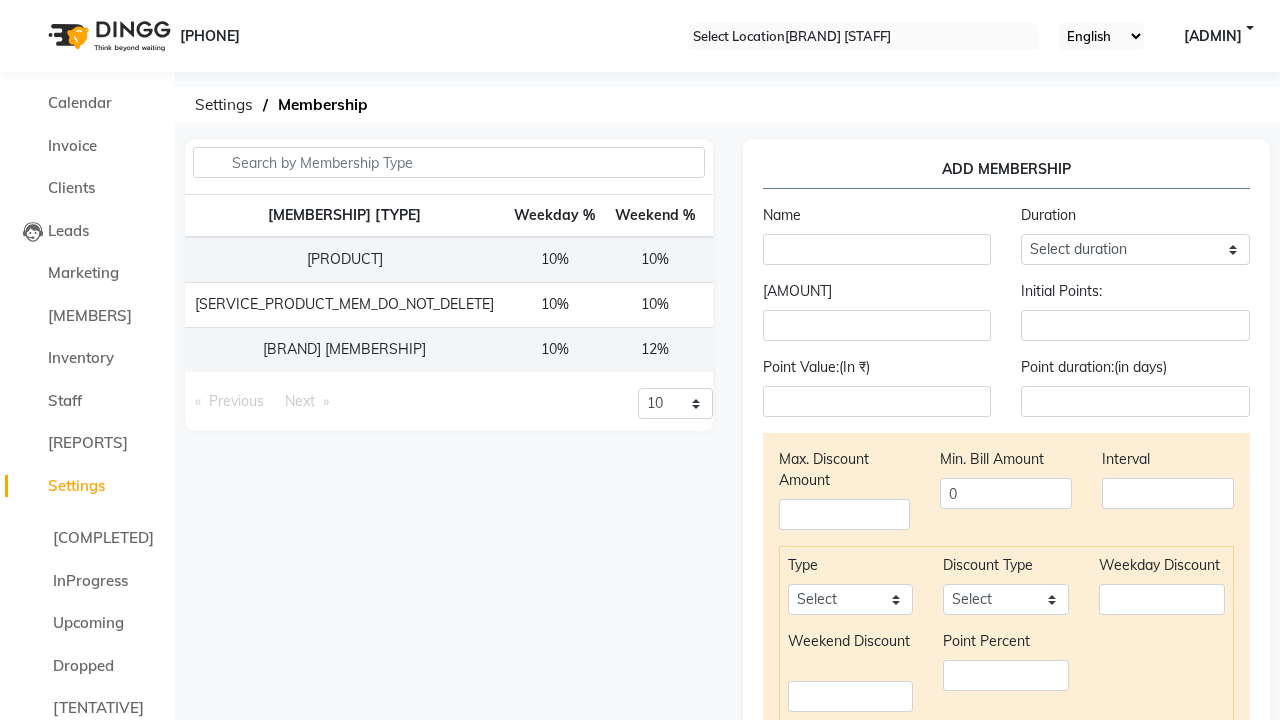 click at bounding box center (31, 8) 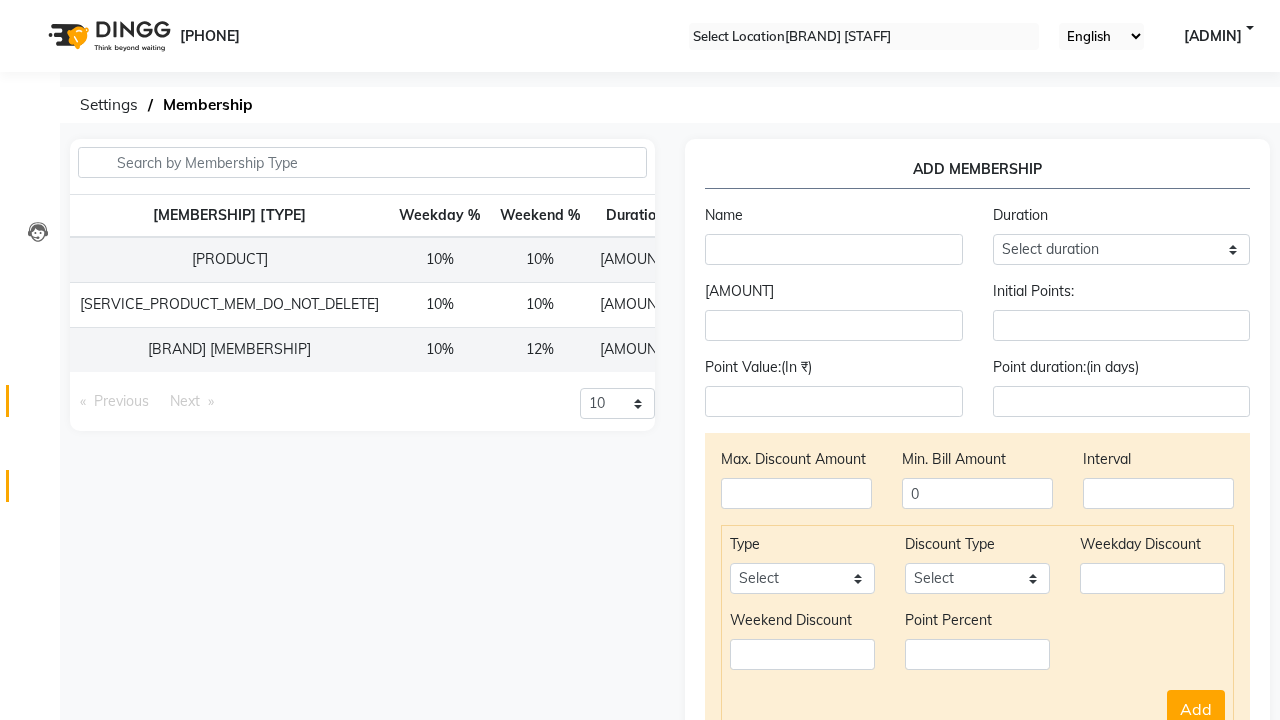click at bounding box center [37, 406] 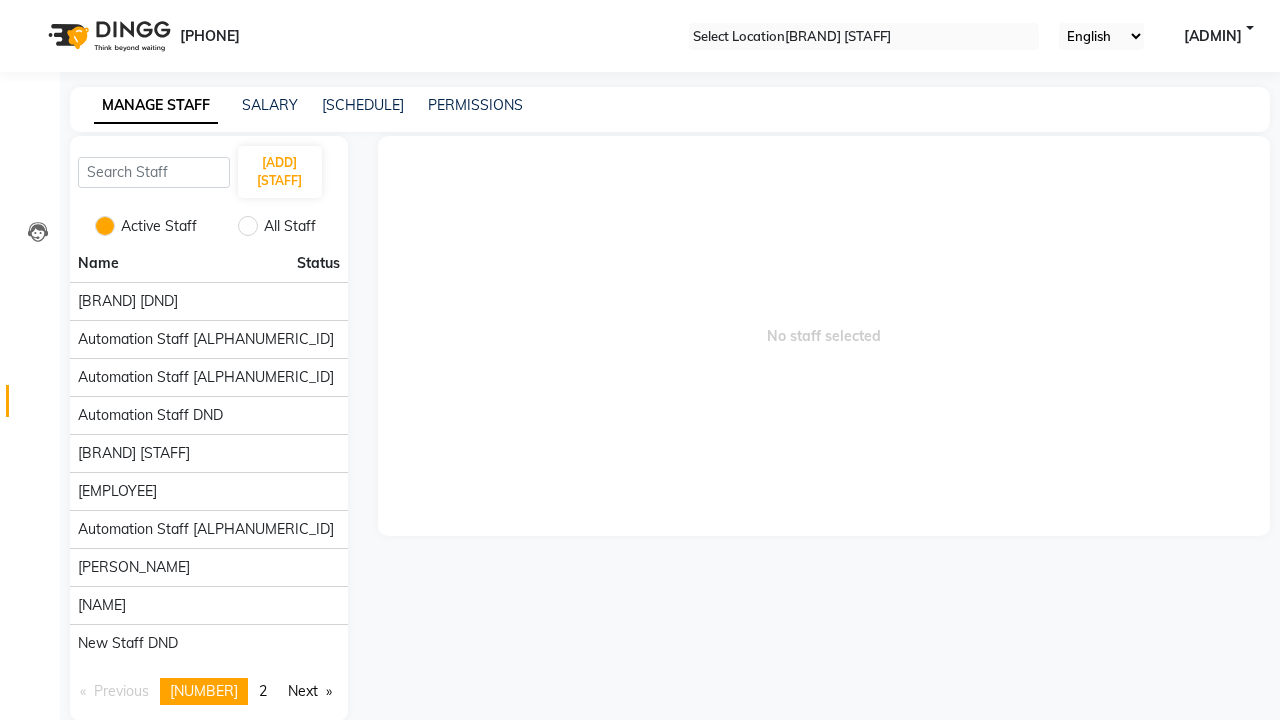 click at bounding box center [31, 8] 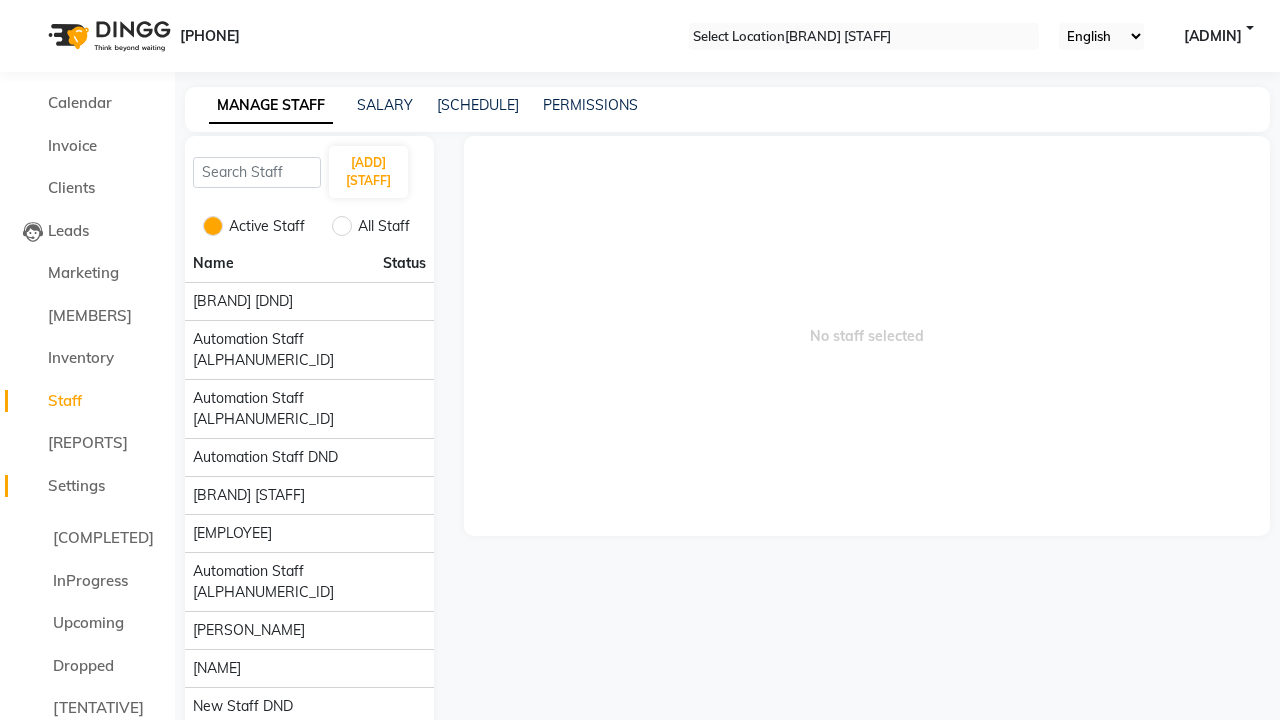 click on "Settings" at bounding box center (76, 485) 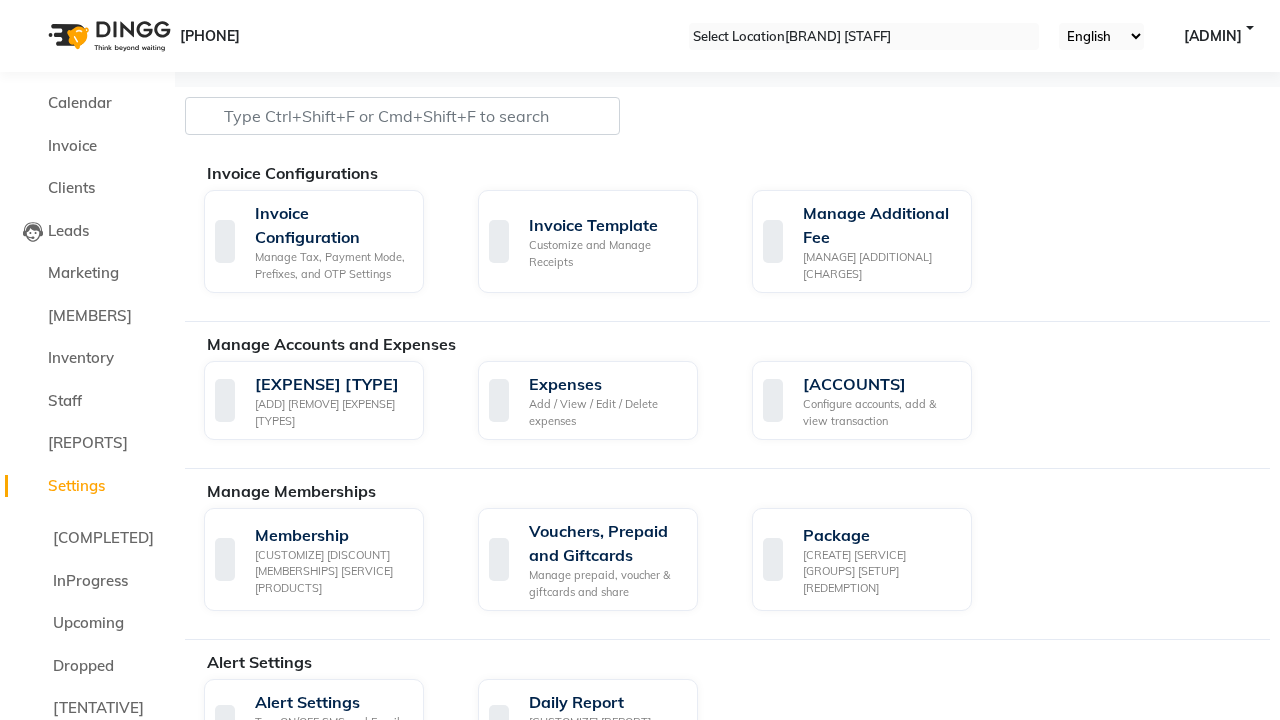scroll, scrollTop: 1208, scrollLeft: 0, axis: vertical 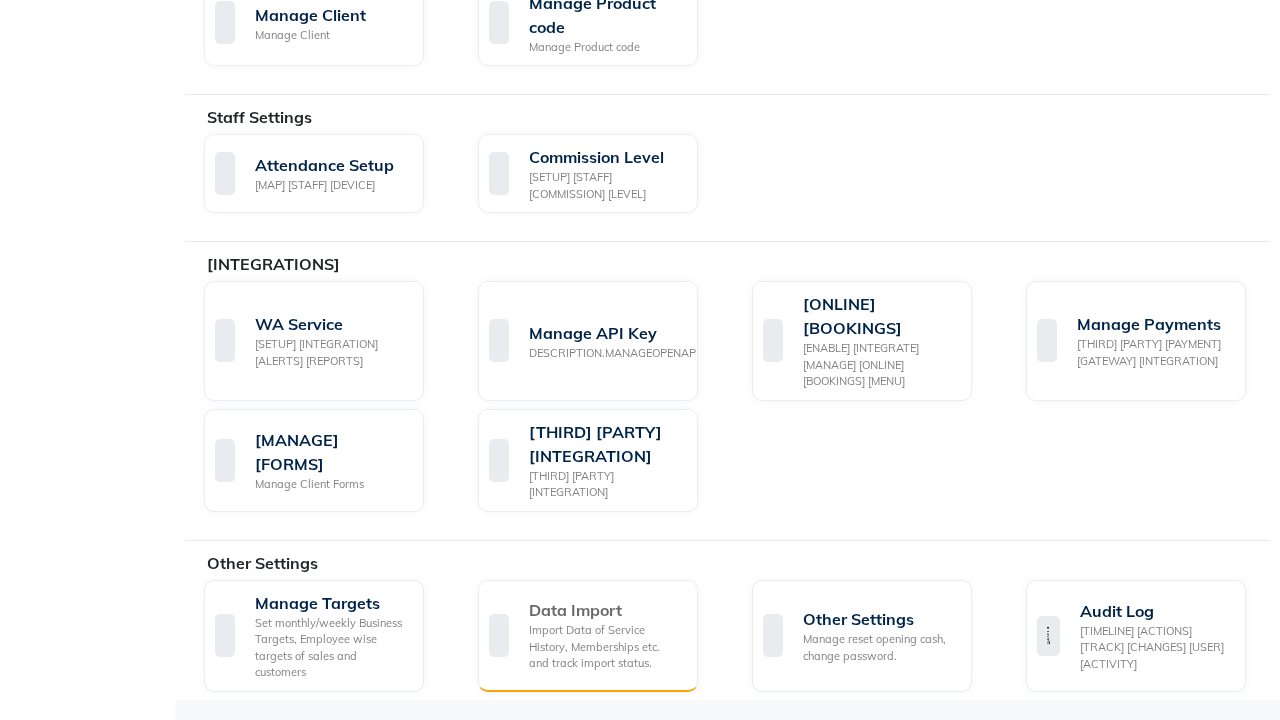 click on "Data Import" at bounding box center (605, 610) 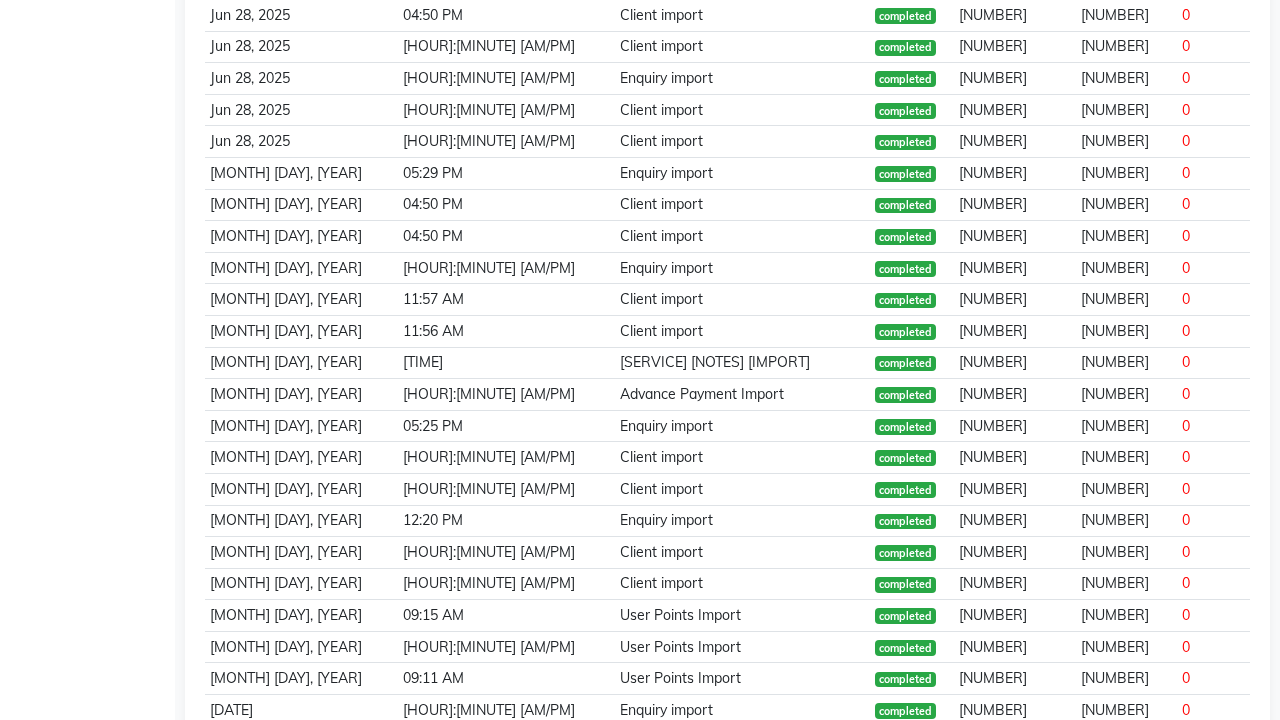 scroll, scrollTop: 0, scrollLeft: 0, axis: both 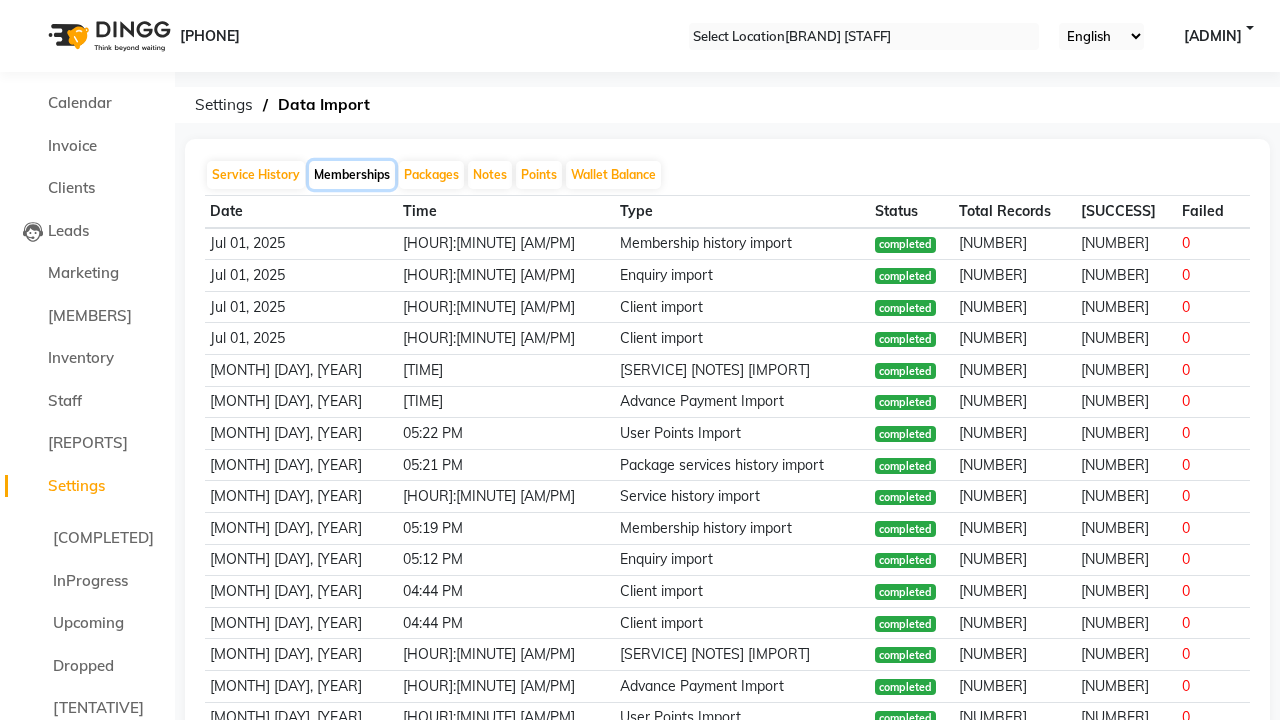 click on "Memberships" at bounding box center (352, 175) 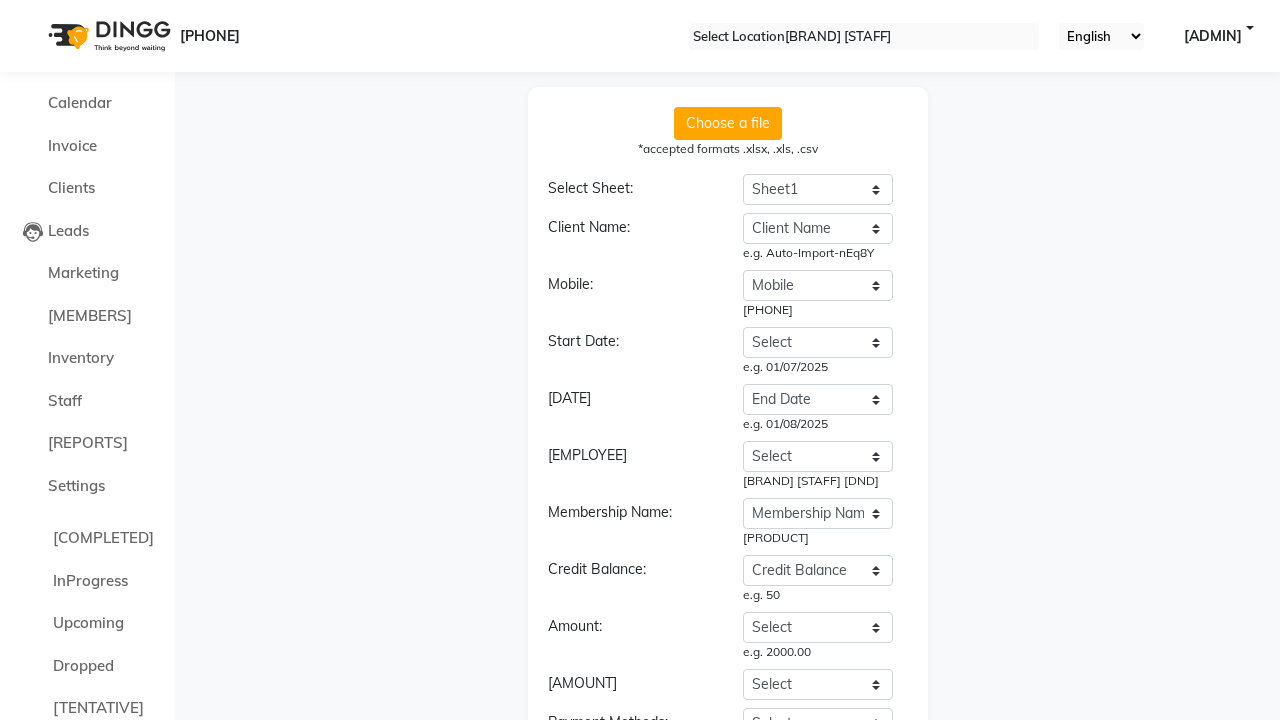 click on "Continue" at bounding box center [728, 844] 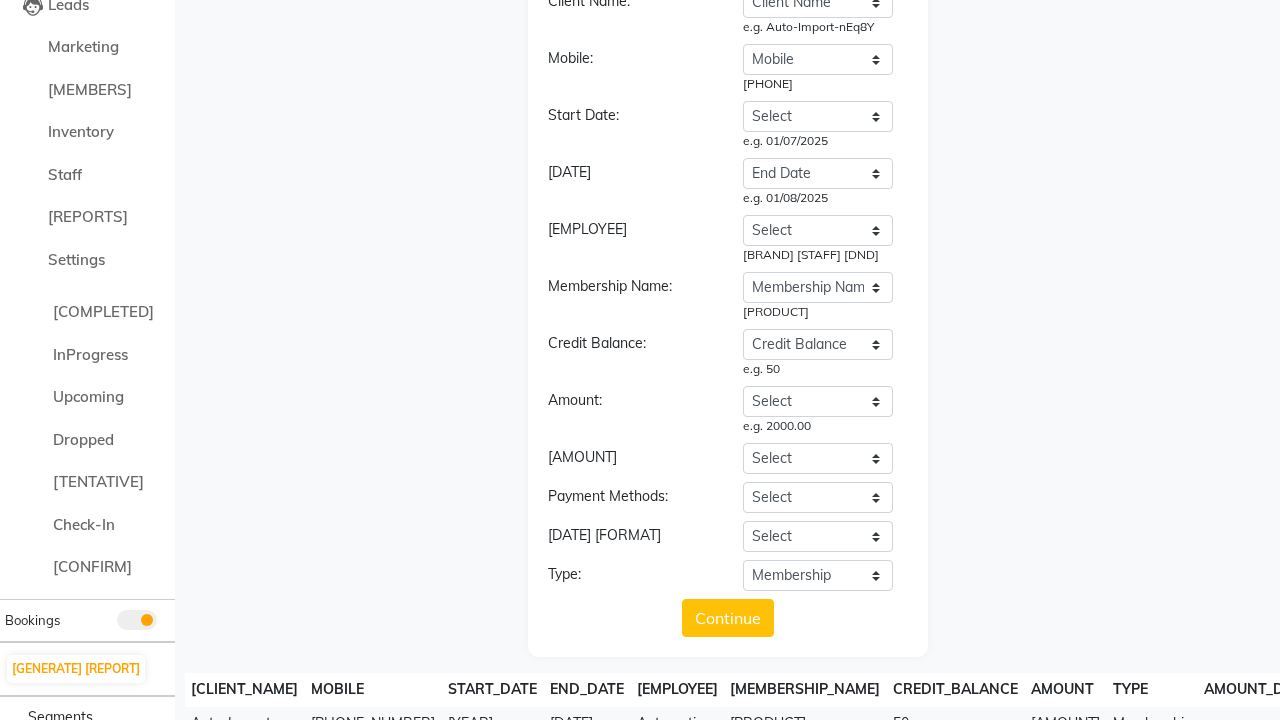 click on "Upload" at bounding box center [727, 861] 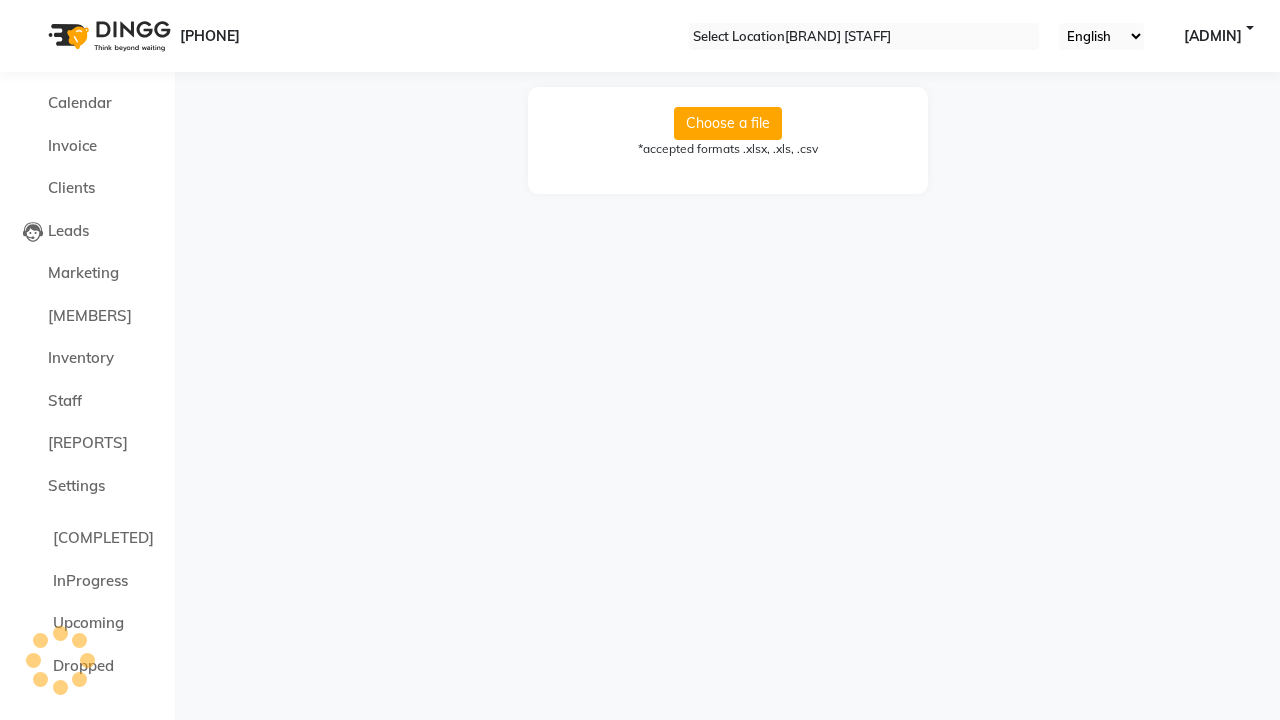 scroll, scrollTop: 0, scrollLeft: 0, axis: both 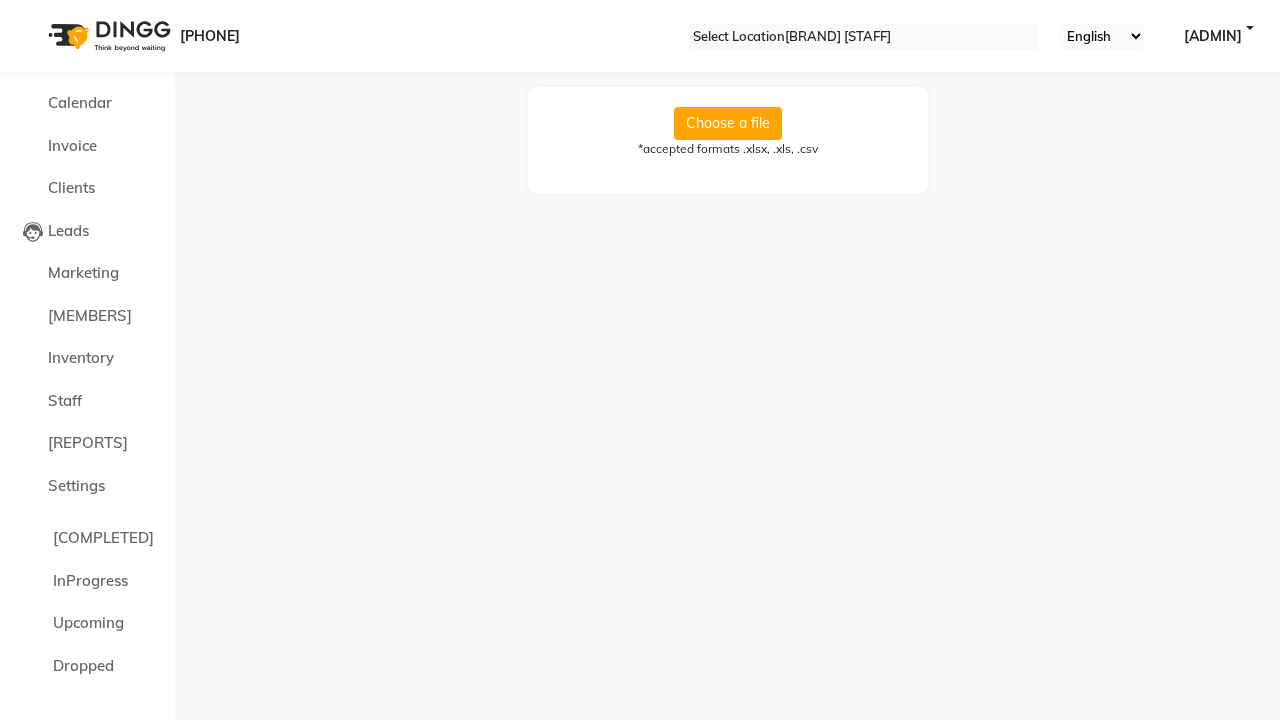 click on "Import successfully. We notify you after process finish." at bounding box center [640, 730] 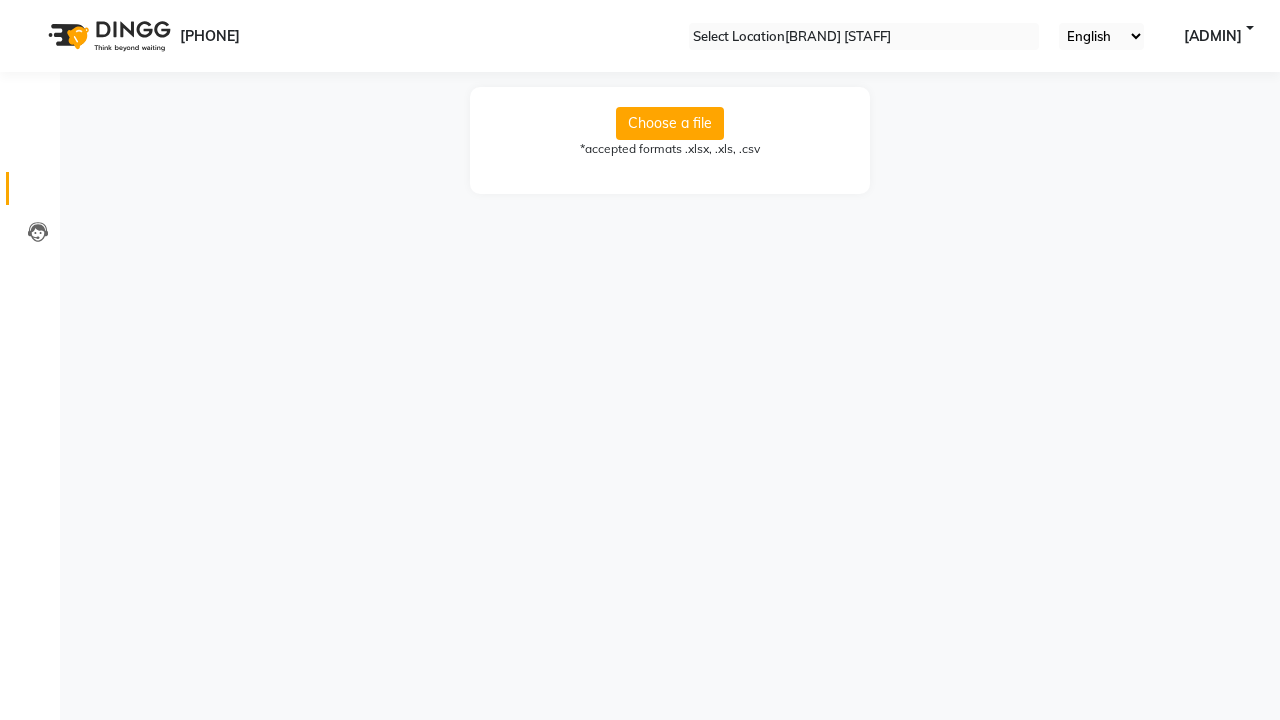 click at bounding box center (38, 193) 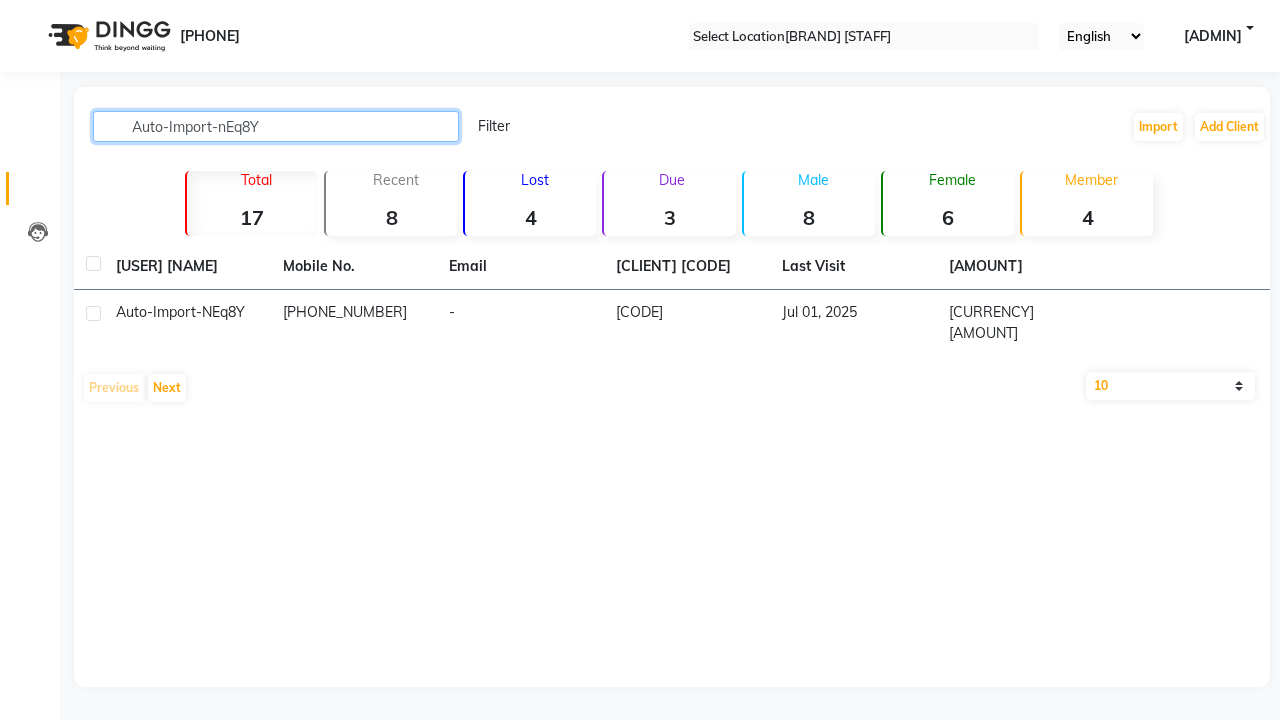 type on "Auto-Import-nEq8Y" 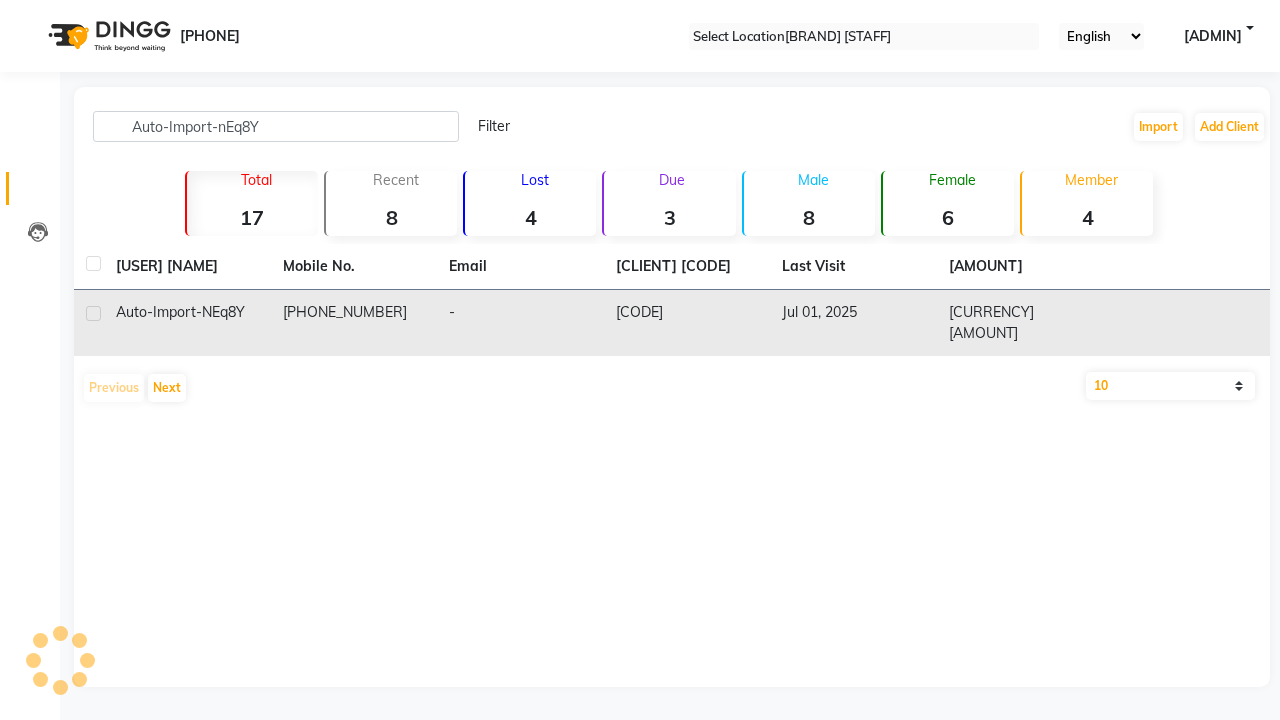 click on "[CODE]" at bounding box center [687, 323] 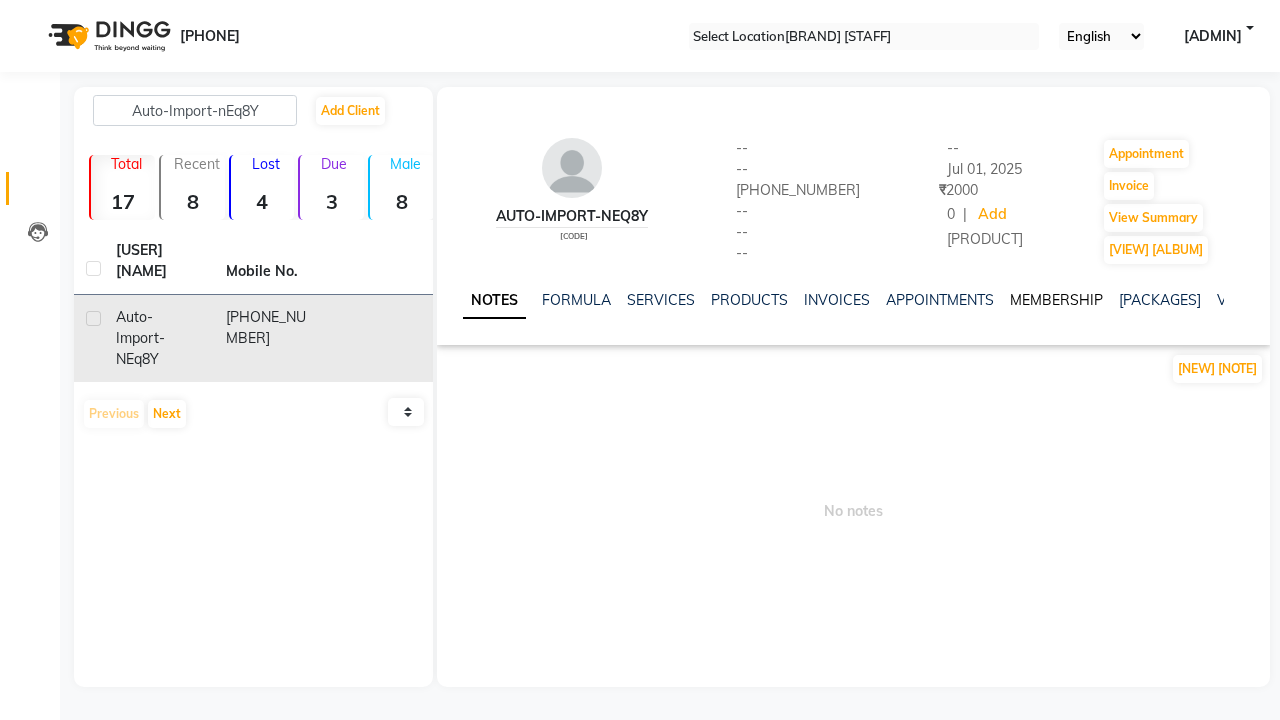 click on "MEMBERSHIP" at bounding box center [1056, 300] 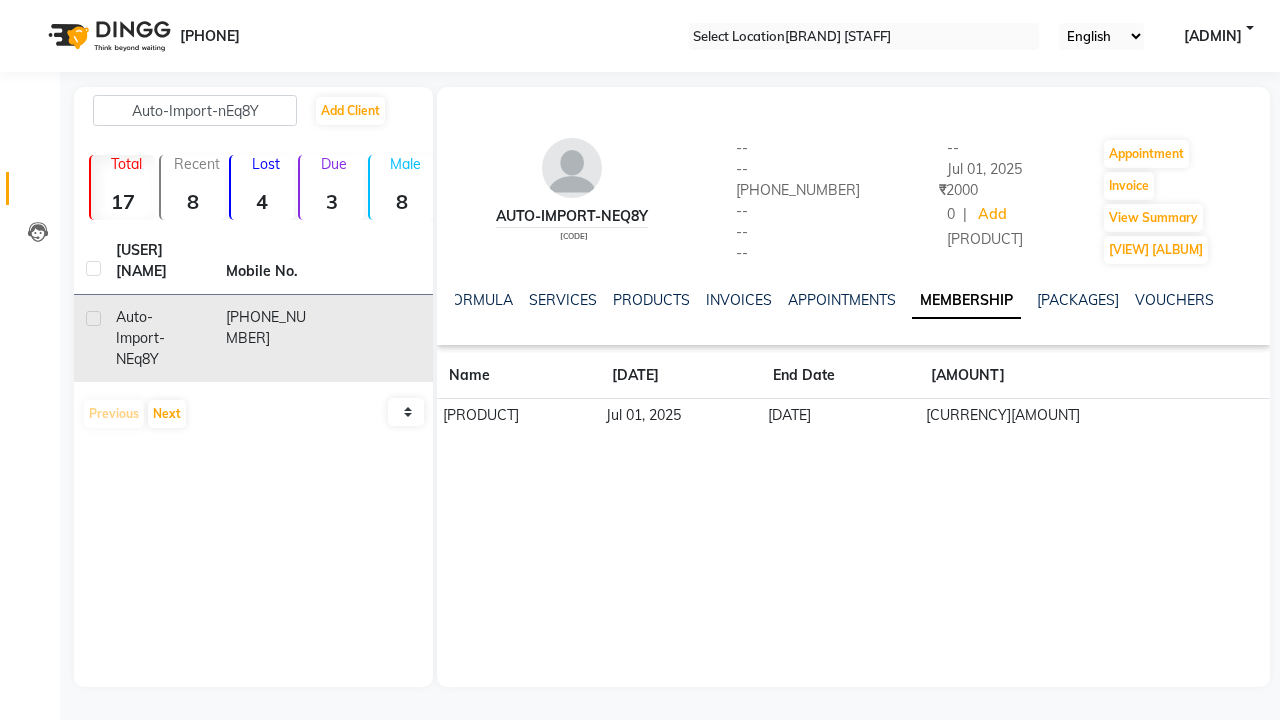 click on "[ADMIN]" at bounding box center (1213, 36) 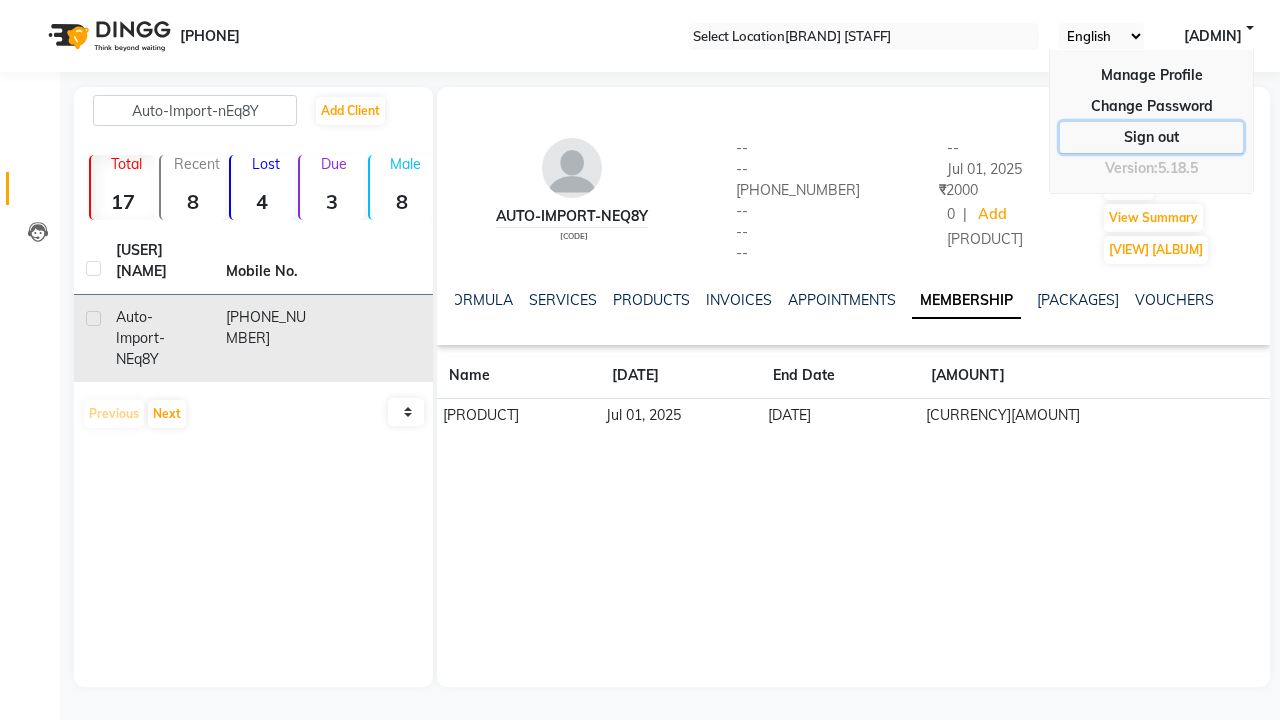 click on "Sign out" at bounding box center (1151, 106) 